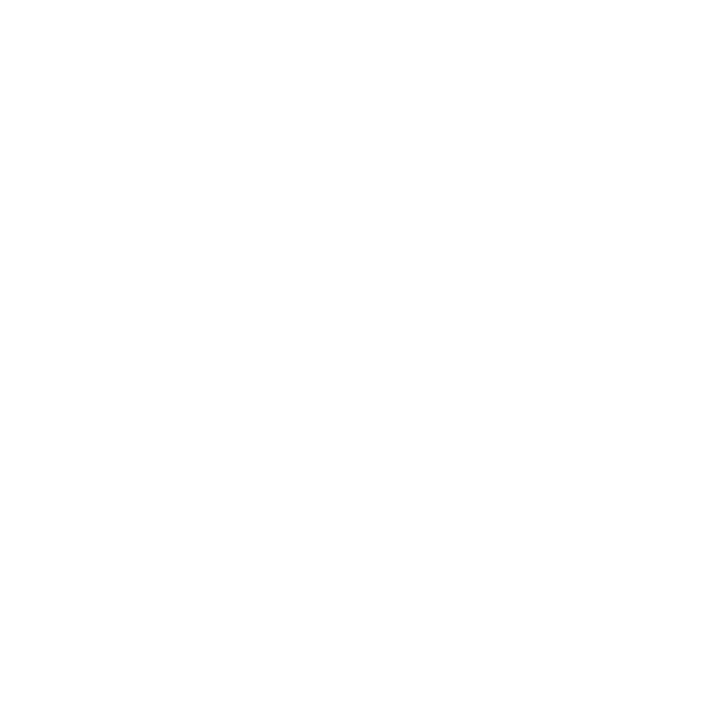 scroll, scrollTop: 0, scrollLeft: 0, axis: both 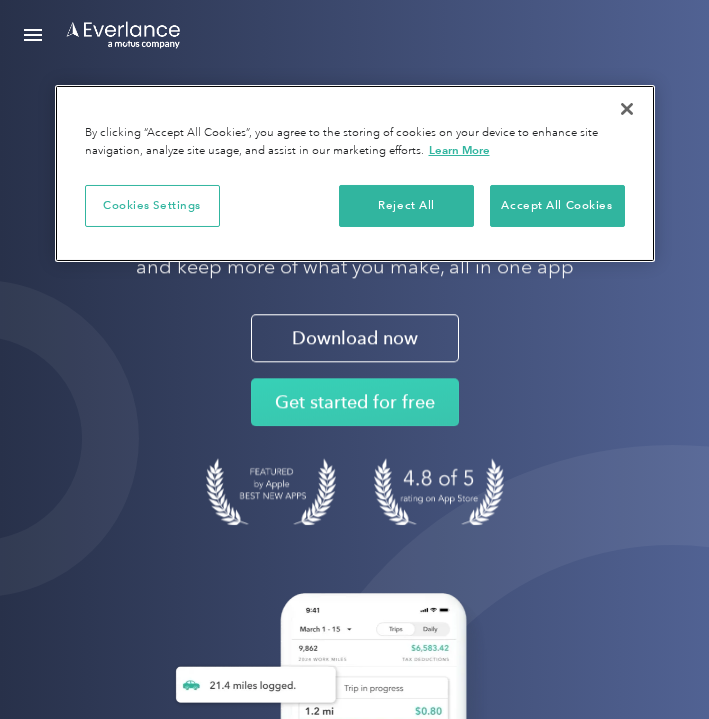 click at bounding box center [627, 109] 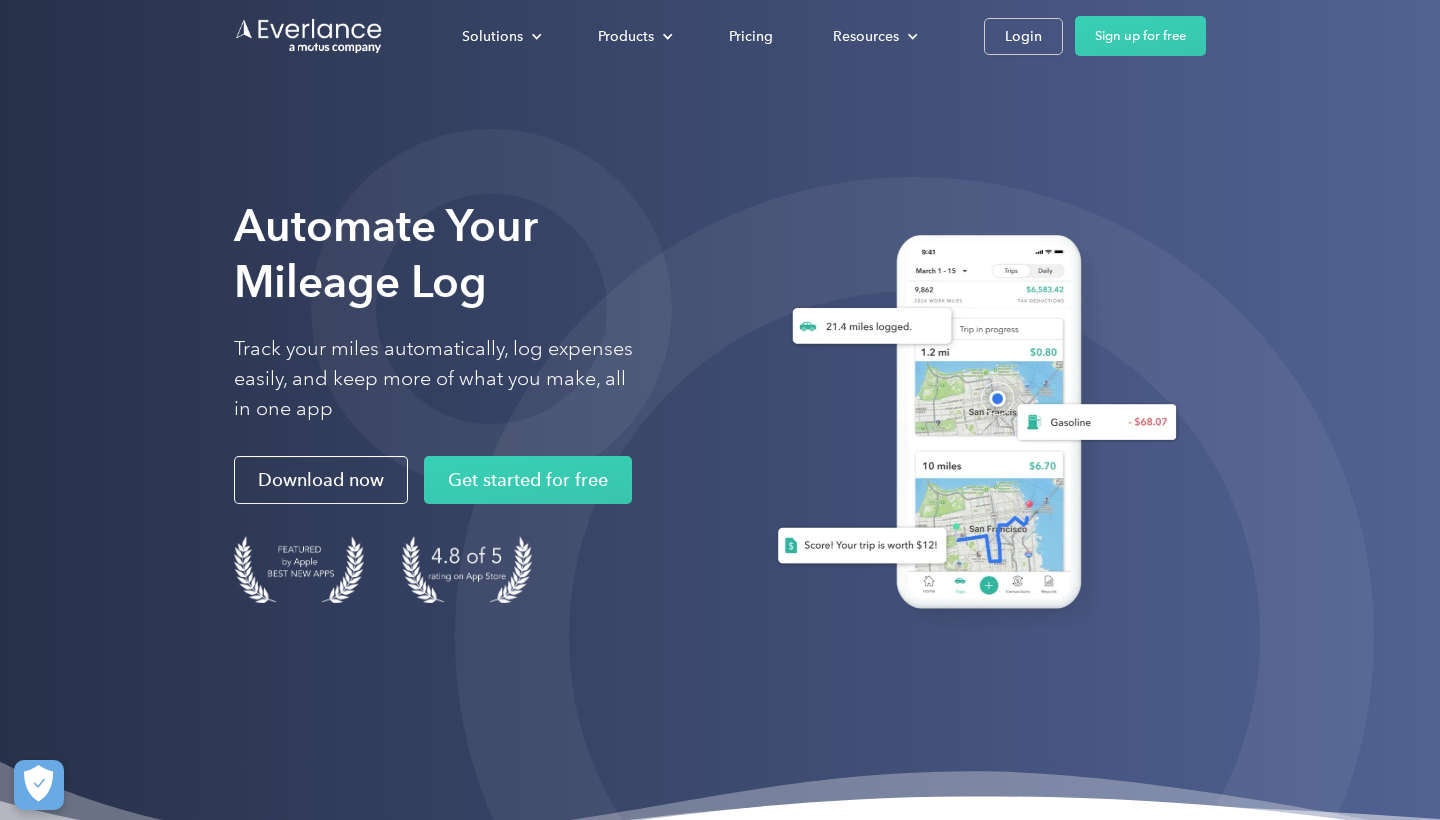 scroll, scrollTop: 0, scrollLeft: 0, axis: both 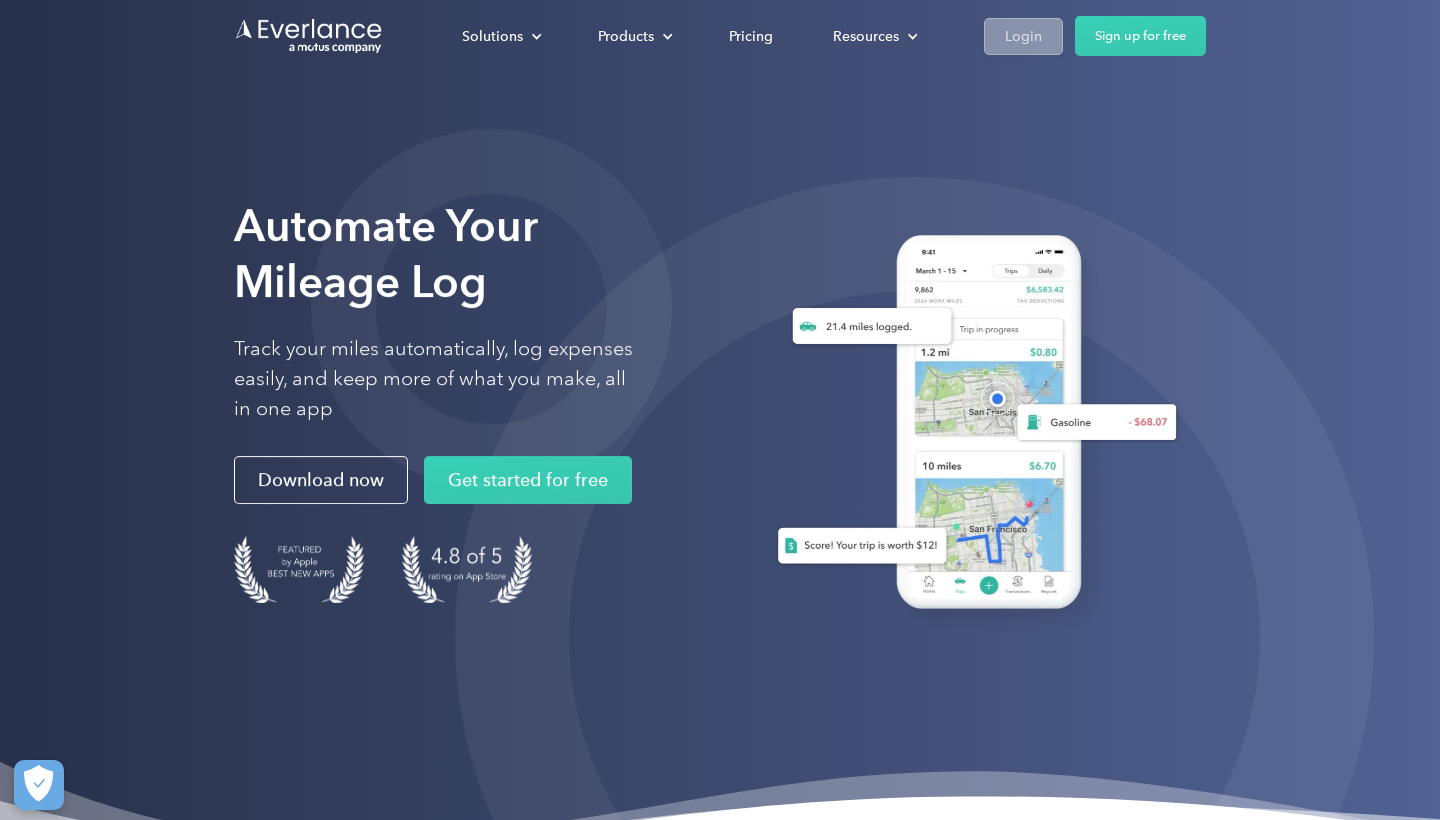 click on "Login" at bounding box center (1023, 36) 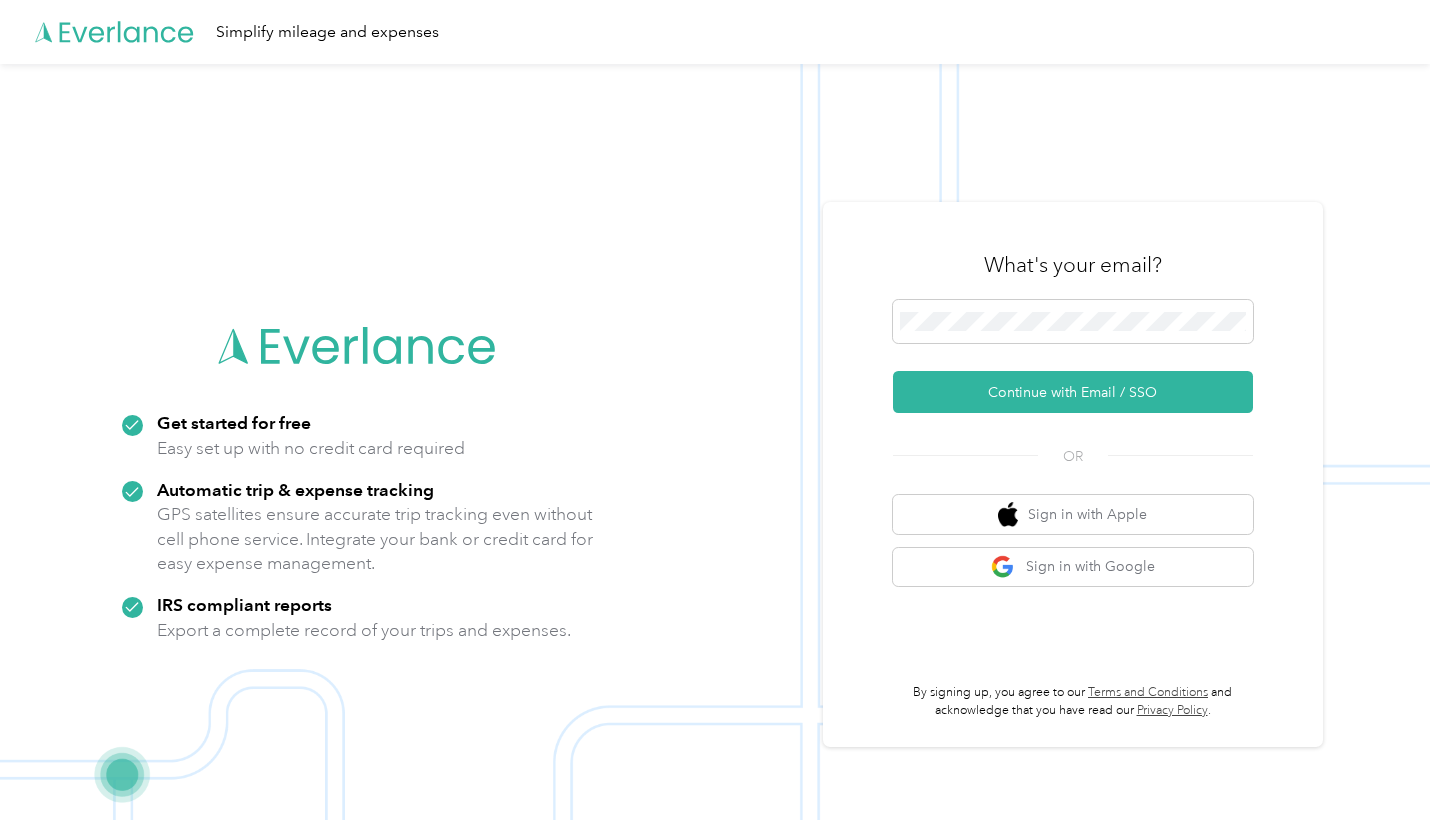 scroll, scrollTop: 0, scrollLeft: 0, axis: both 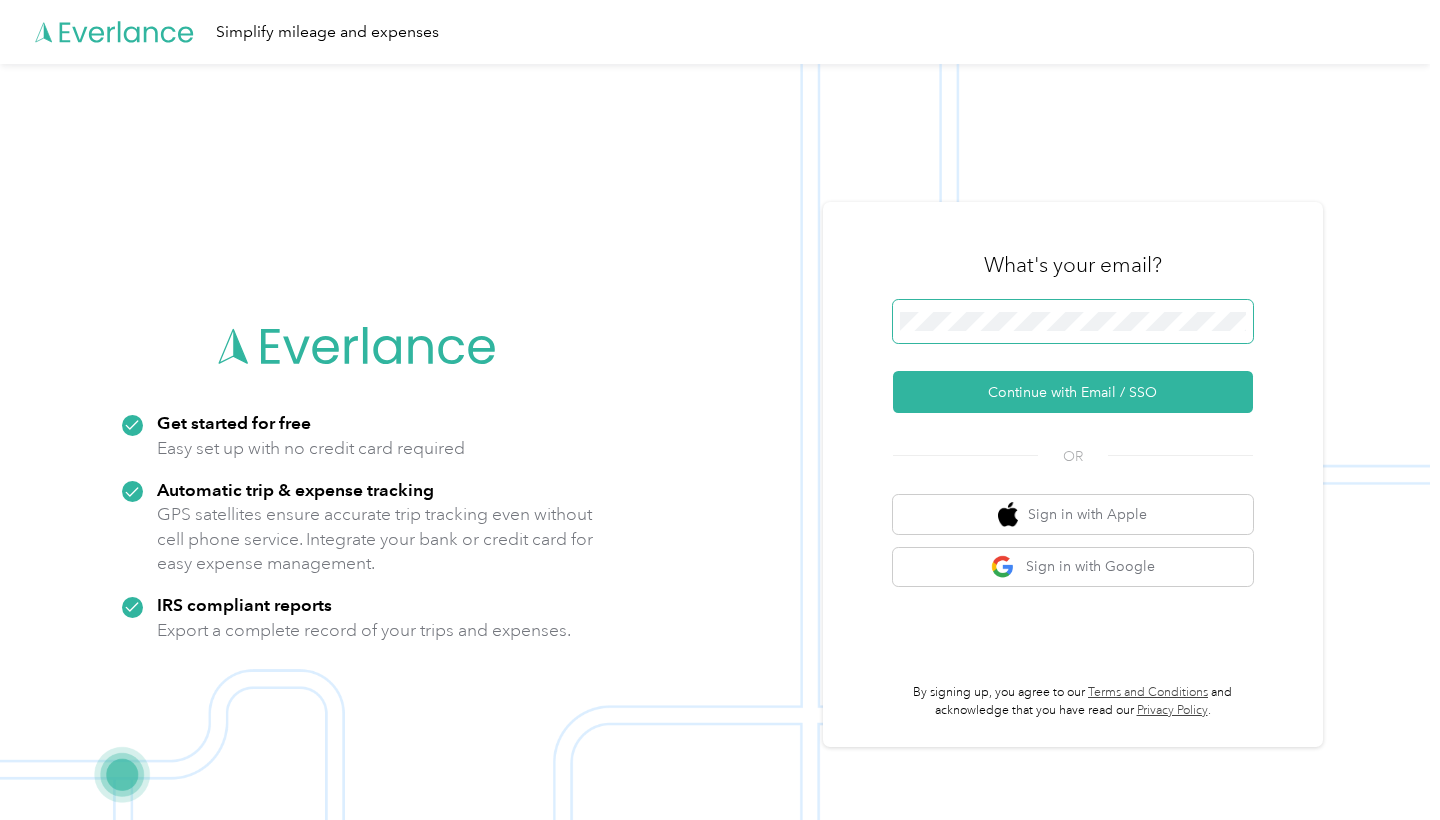 click at bounding box center (1073, 322) 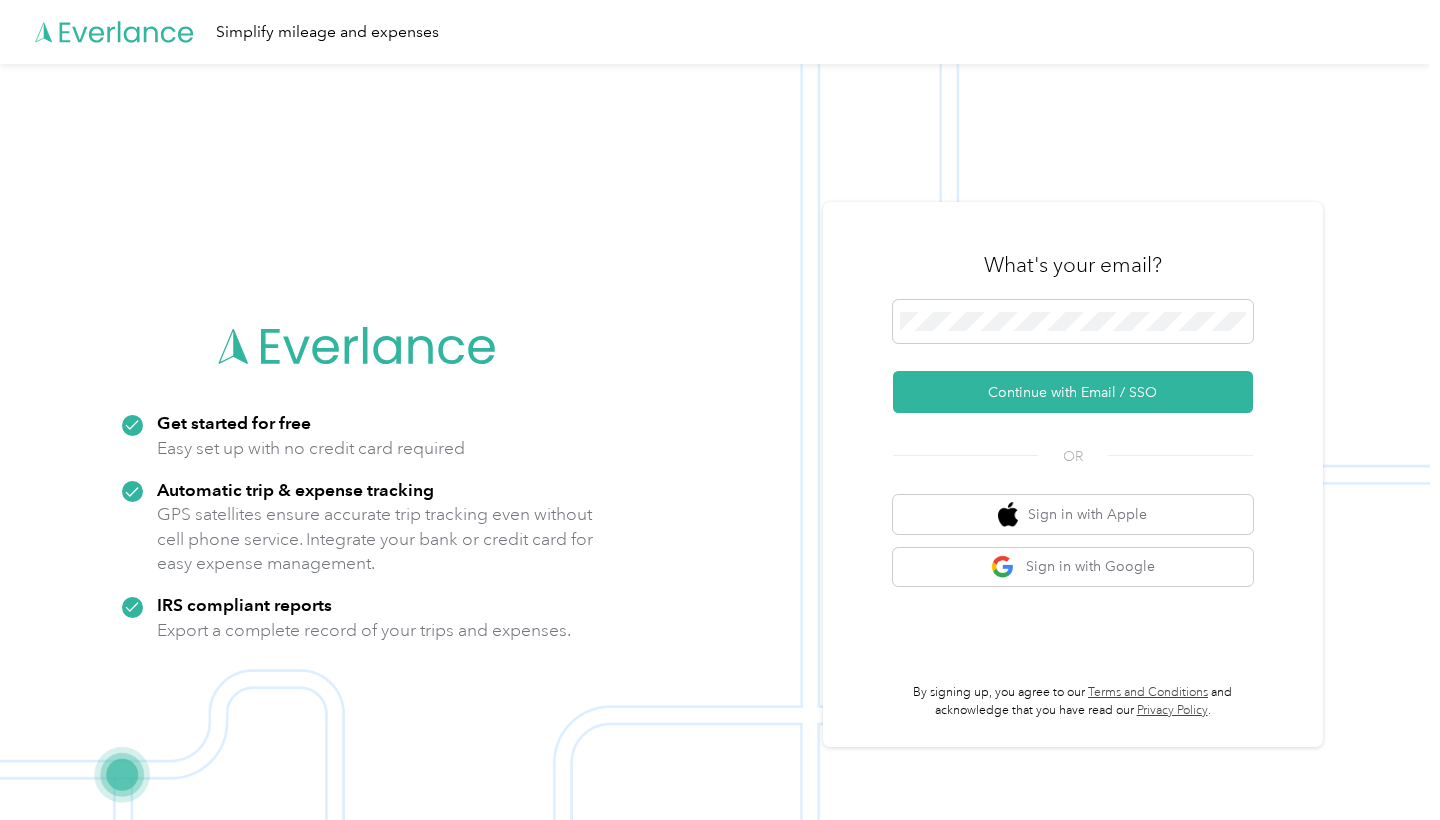 click on "What's your email?" at bounding box center [1073, 265] 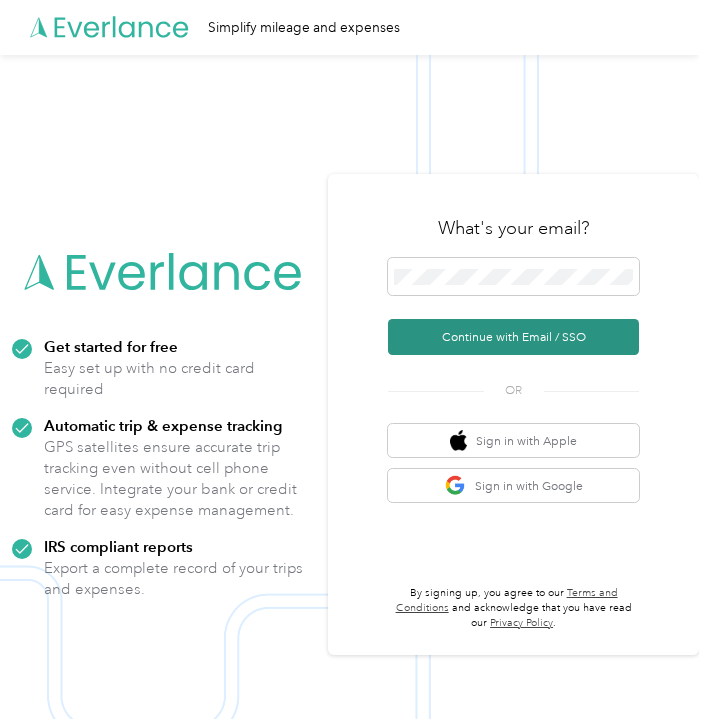 click on "Continue with Email / SSO" at bounding box center [513, 337] 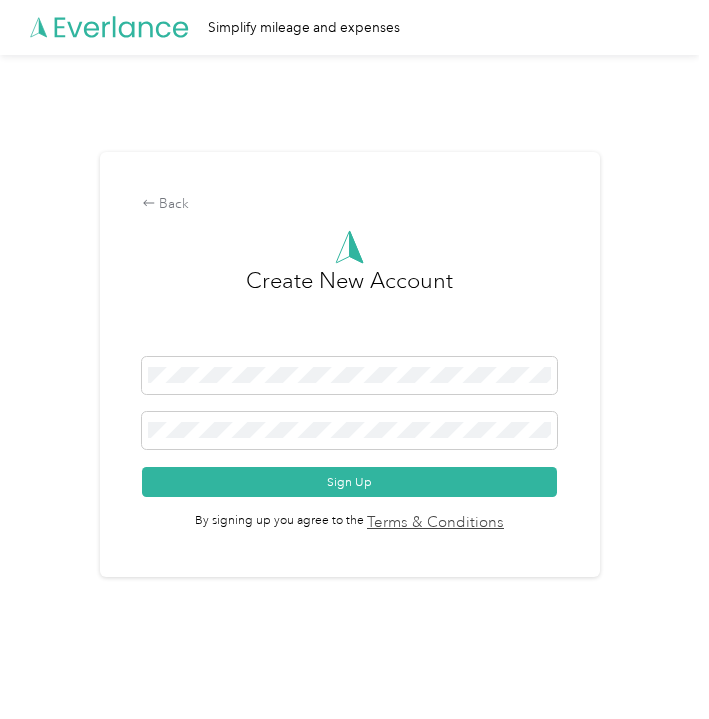click on "Back Create New Account Sign Up By signing up you agree to the Terms & Conditions" at bounding box center (349, 371) 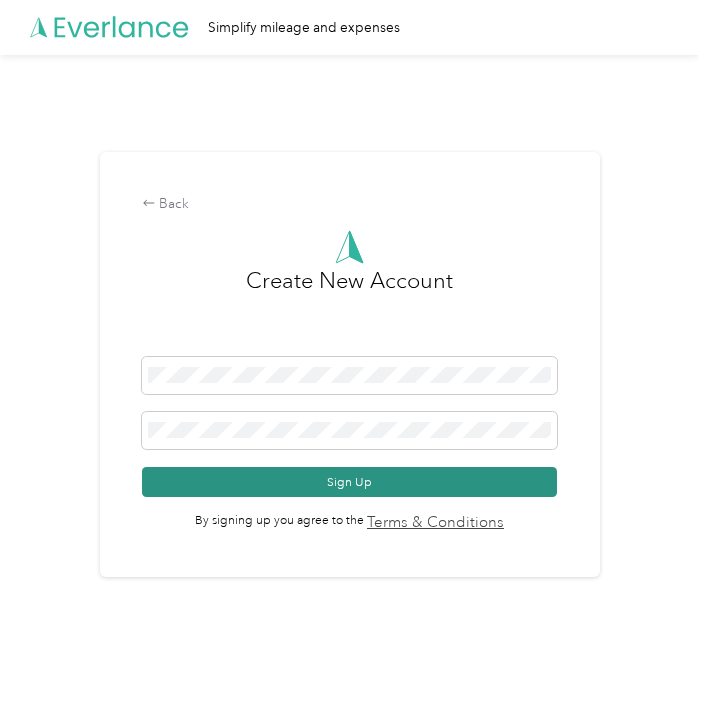 click on "Sign Up" at bounding box center (349, 482) 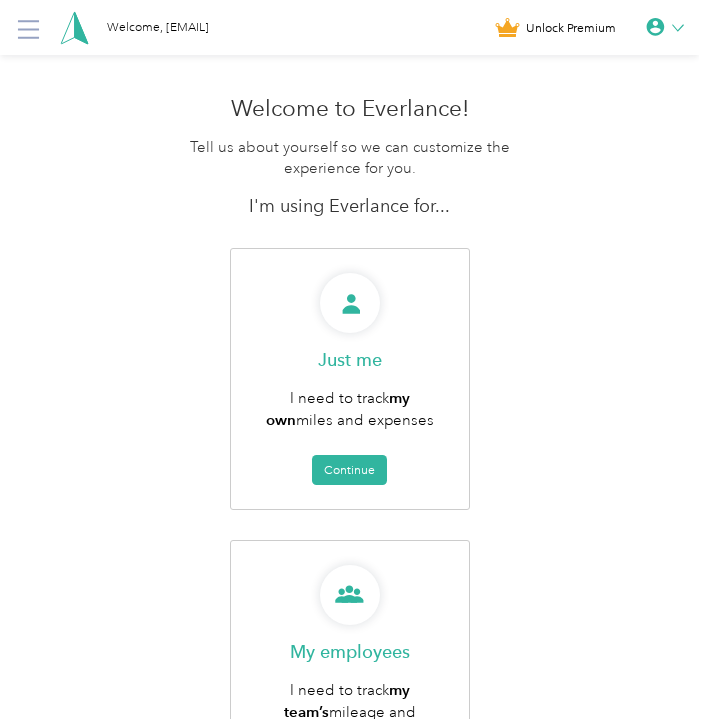 scroll, scrollTop: 0, scrollLeft: 0, axis: both 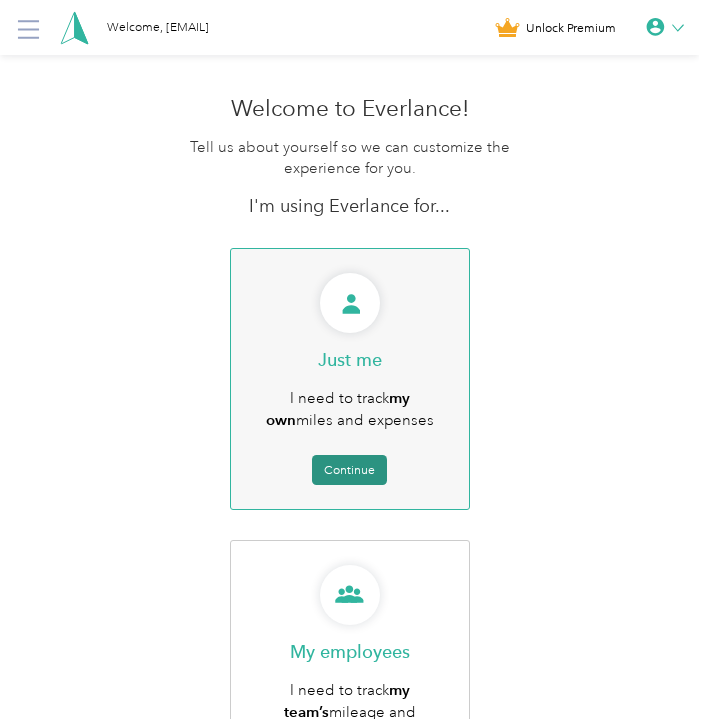 click on "Continue" at bounding box center [349, 470] 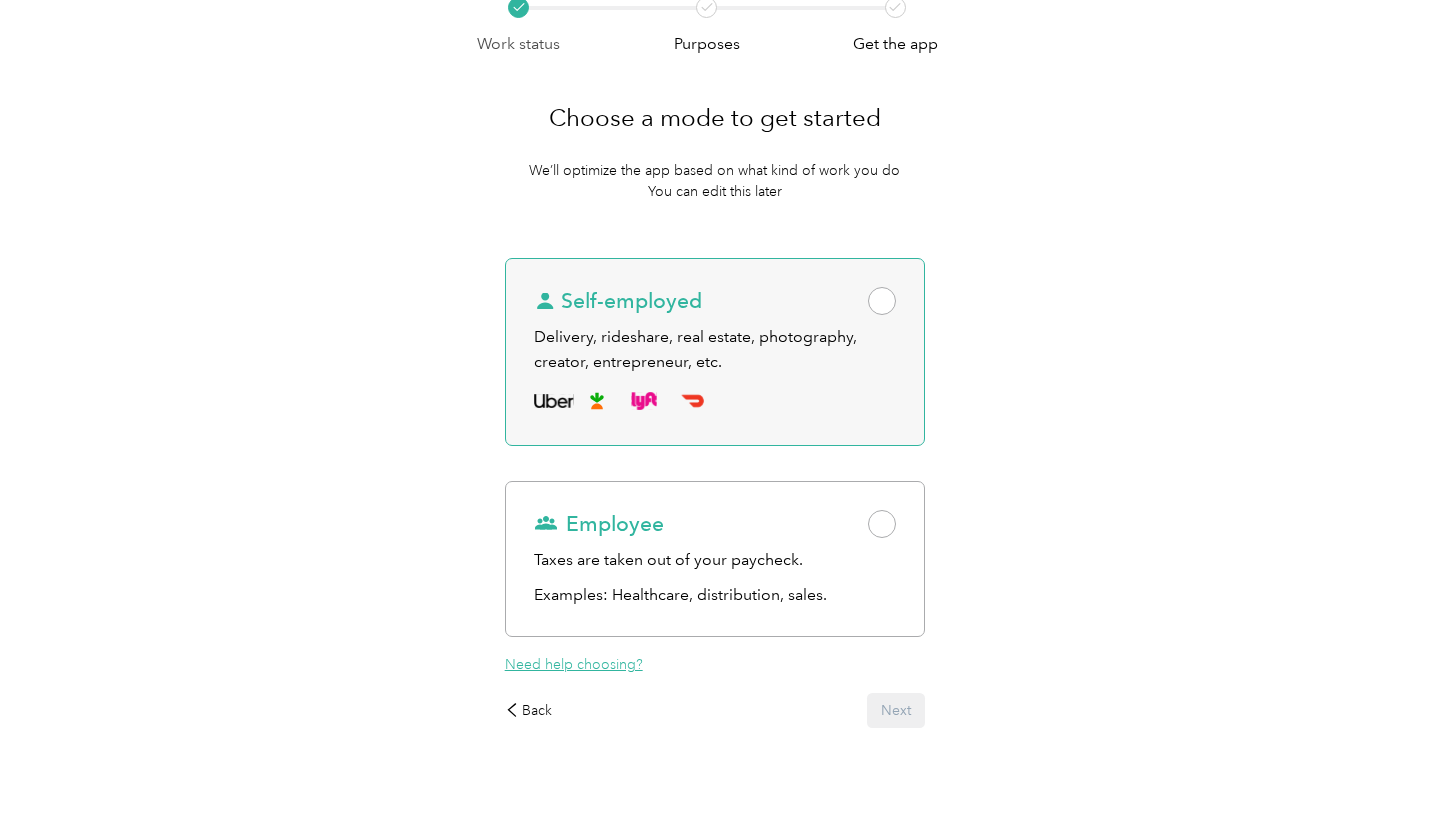 scroll, scrollTop: 95, scrollLeft: 0, axis: vertical 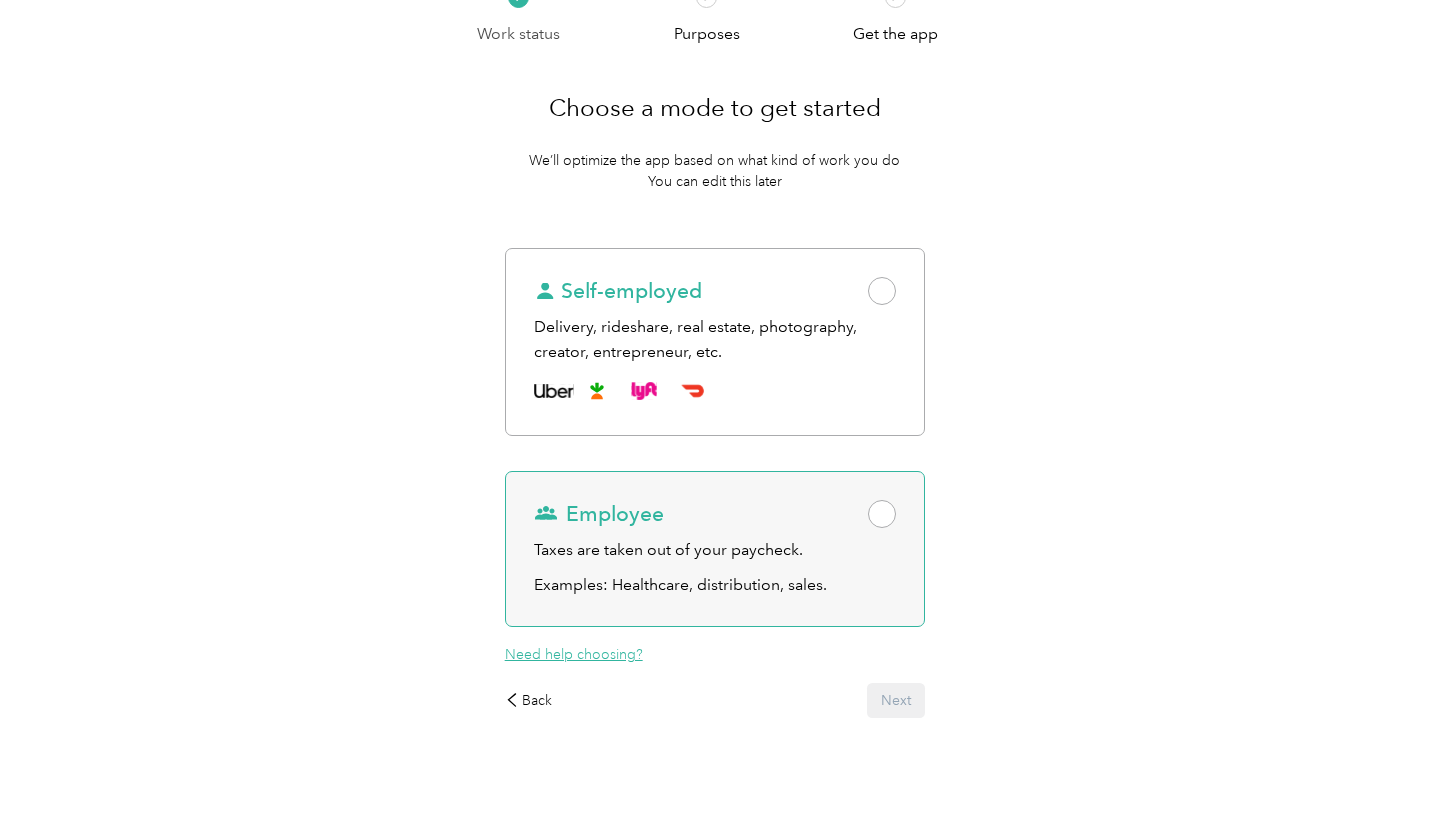 click on "Taxes are taken out of your paycheck." at bounding box center (715, 550) 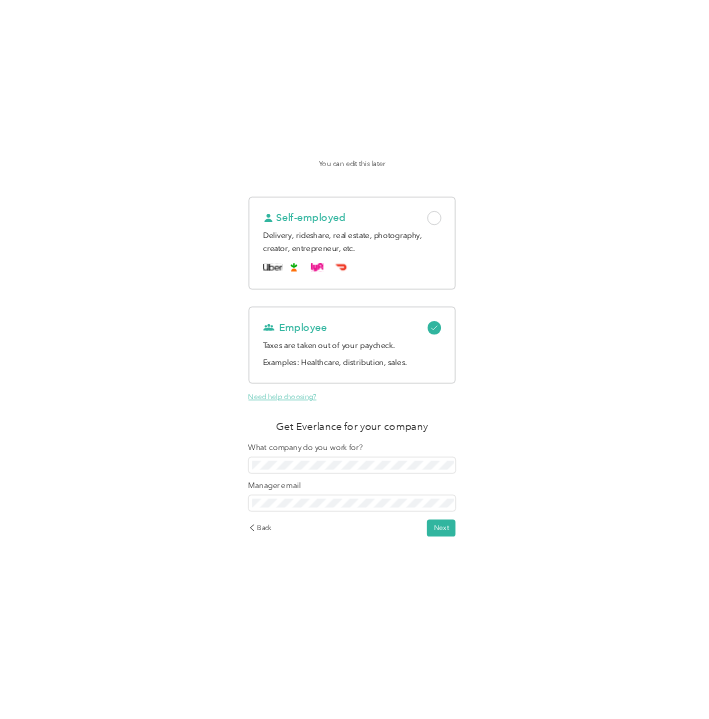 scroll, scrollTop: 265, scrollLeft: 0, axis: vertical 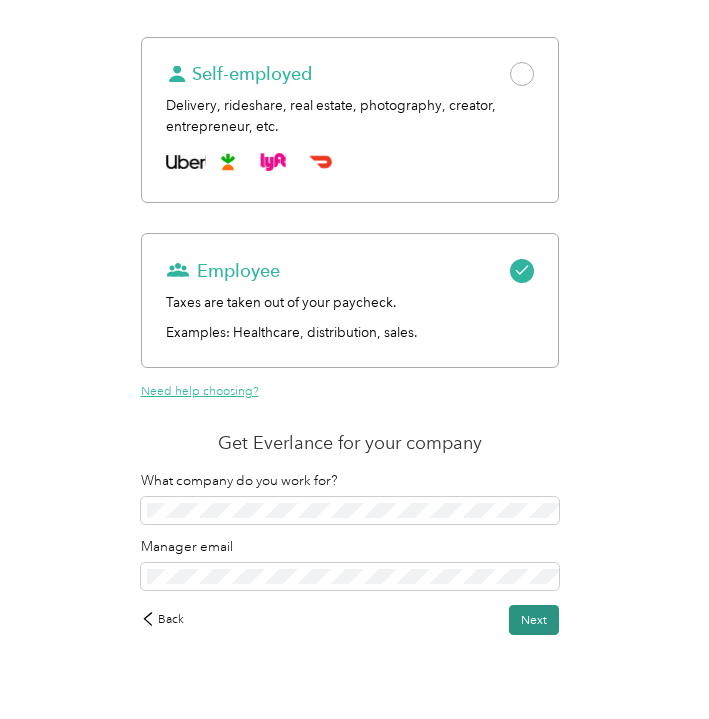 click on "Next" at bounding box center [534, 620] 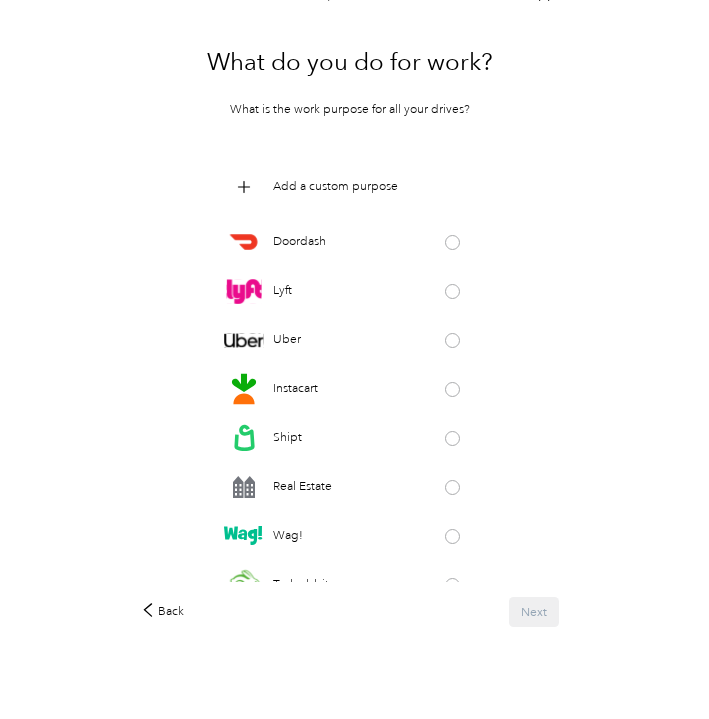 scroll, scrollTop: 122, scrollLeft: 0, axis: vertical 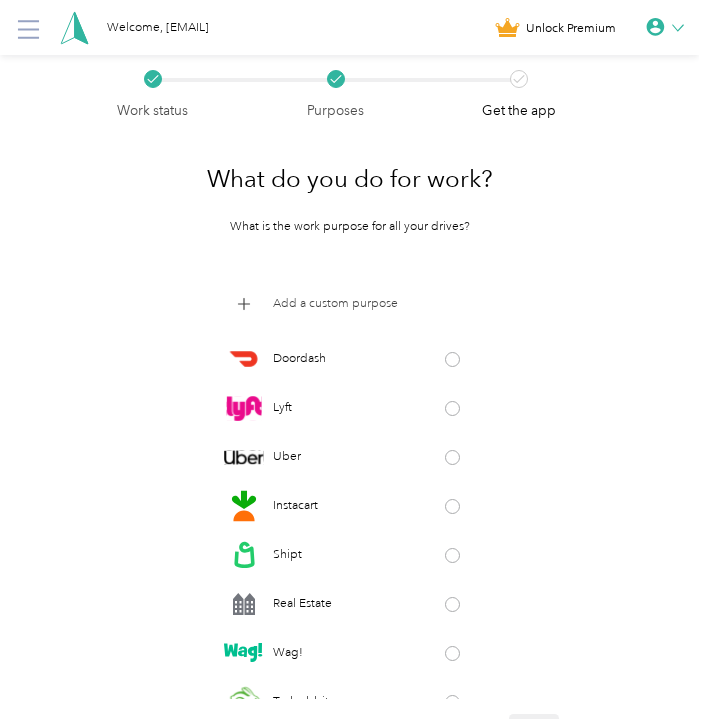 click on "Add a custom purpose" at bounding box center [335, 304] 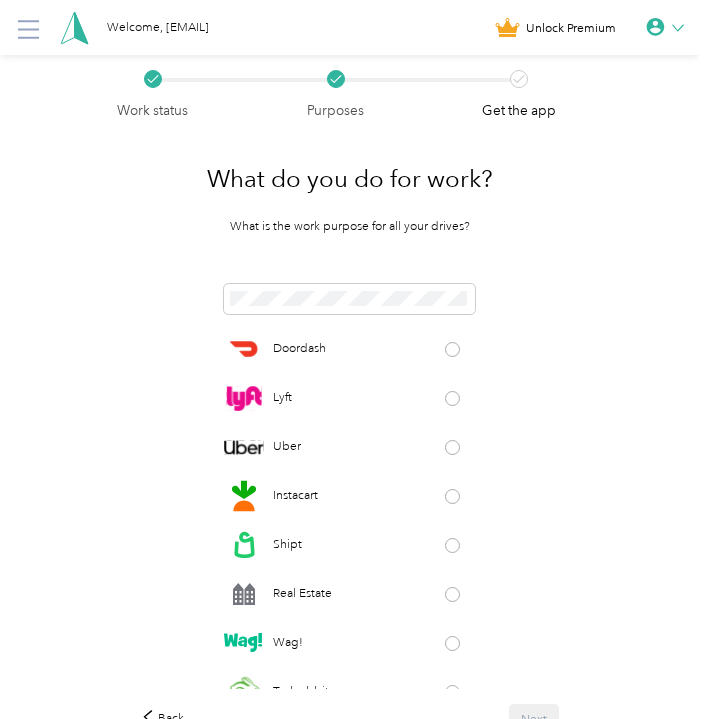 click on "Doordash Lyft Uber Instacart Shipt   Real Estate Wag! Taskrabbit Grubhub Favor Amazon Flex GoPuff Postmates Thumbtack Consultant Insurance Physician Airbnb Wonolo Coaching Photography Creative Food Services Religious Services Tax Pro Trucking Tutoring" at bounding box center [350, 486] 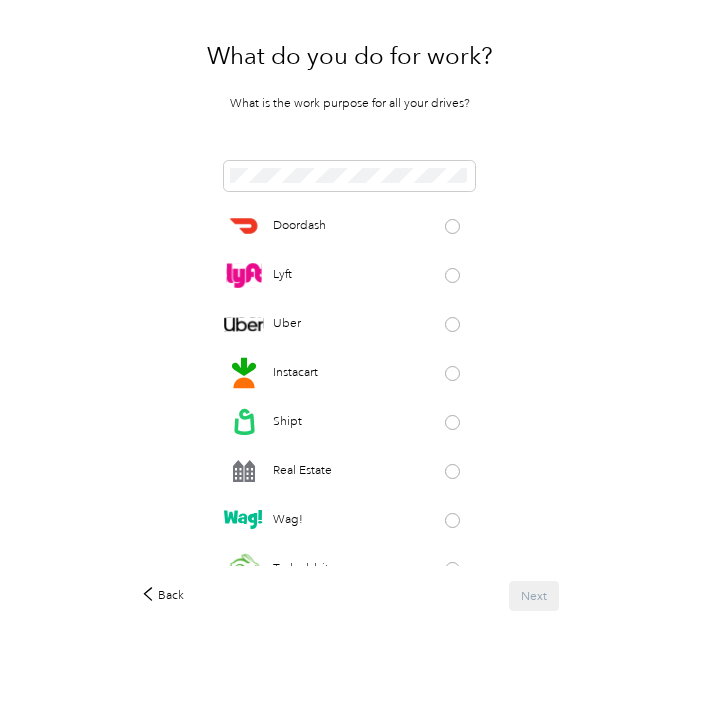 scroll, scrollTop: 123, scrollLeft: 0, axis: vertical 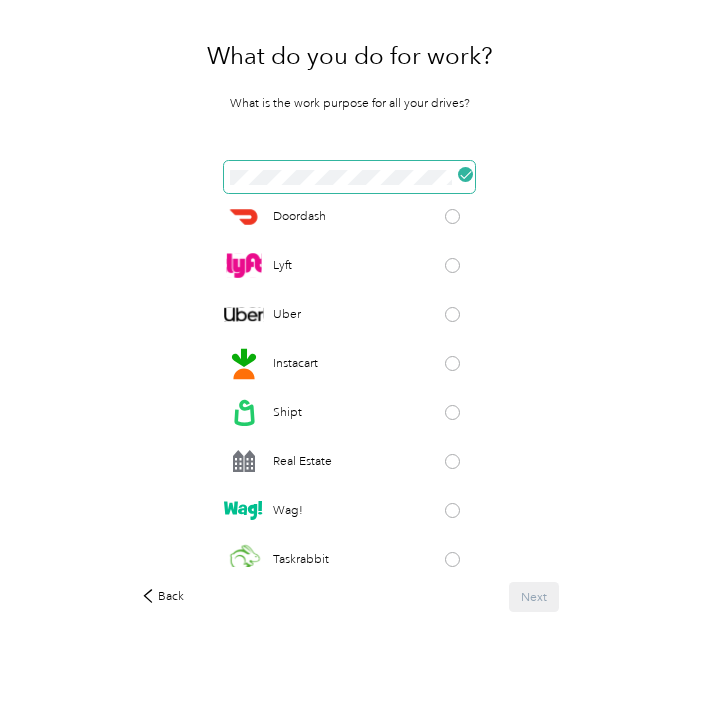 click at bounding box center (465, 174) 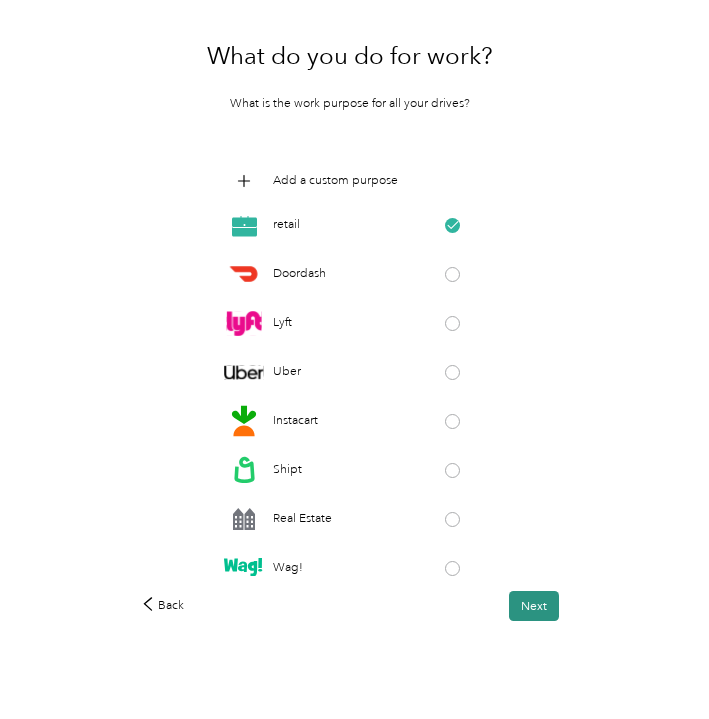 click on "Next" at bounding box center (534, 606) 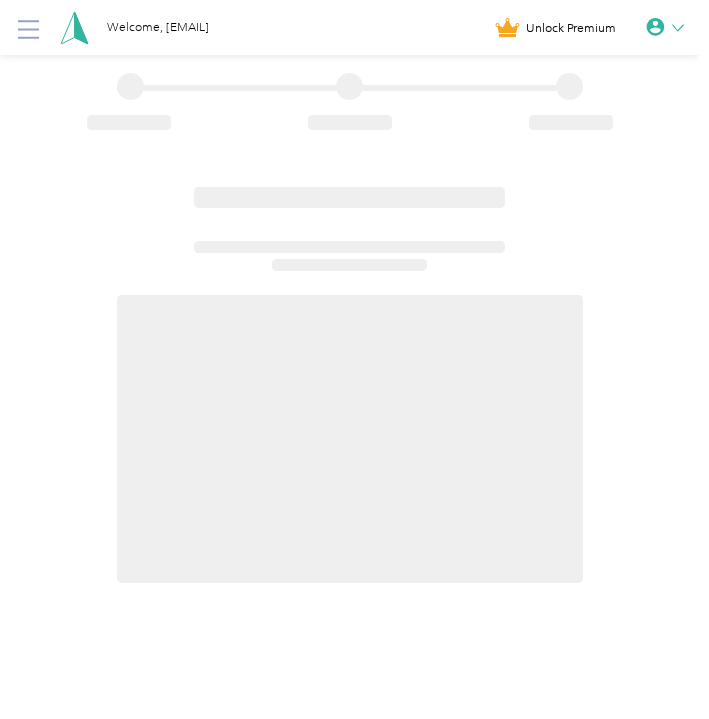 scroll, scrollTop: 0, scrollLeft: 0, axis: both 